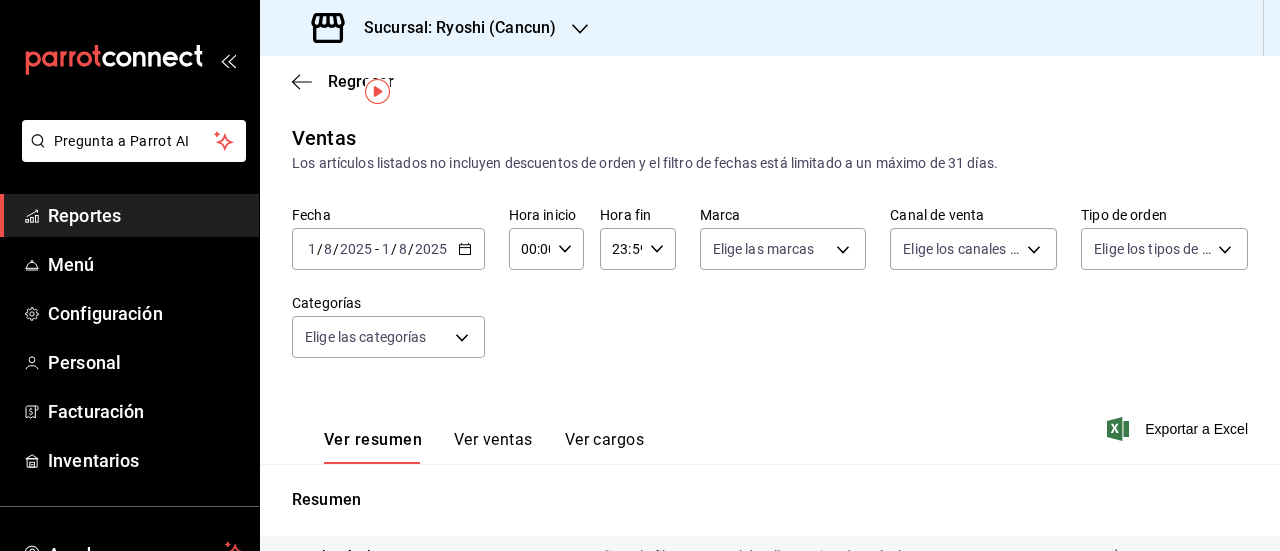 scroll, scrollTop: 0, scrollLeft: 0, axis: both 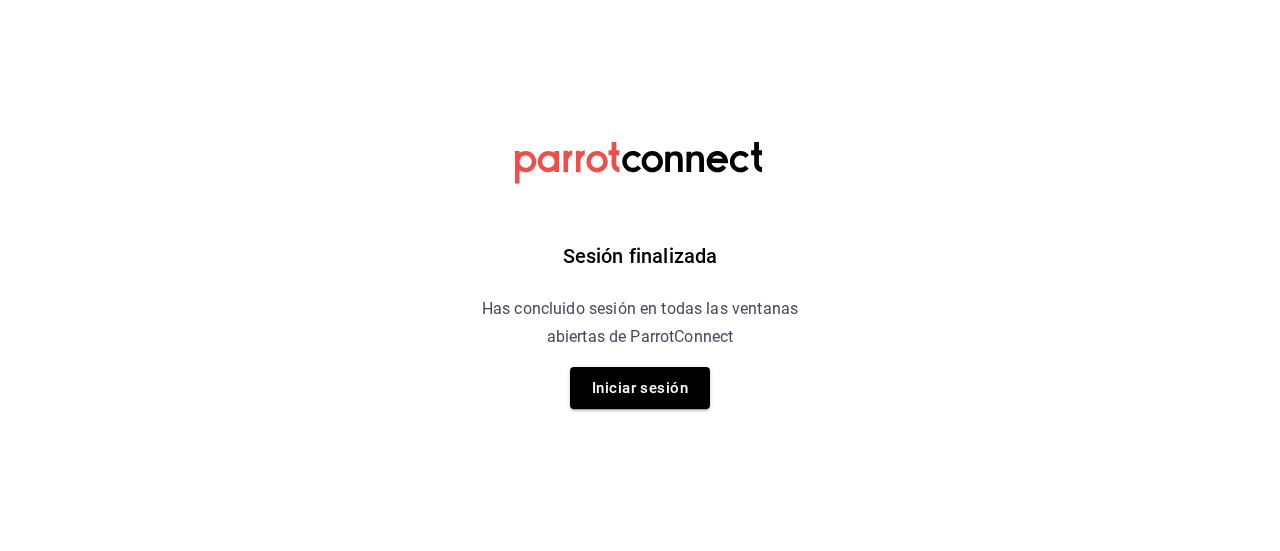 click on "Sesión finalizada Has concluido sesión en todas las ventanas abiertas de ParrotConnect Iniciar sesión" at bounding box center (640, 275) 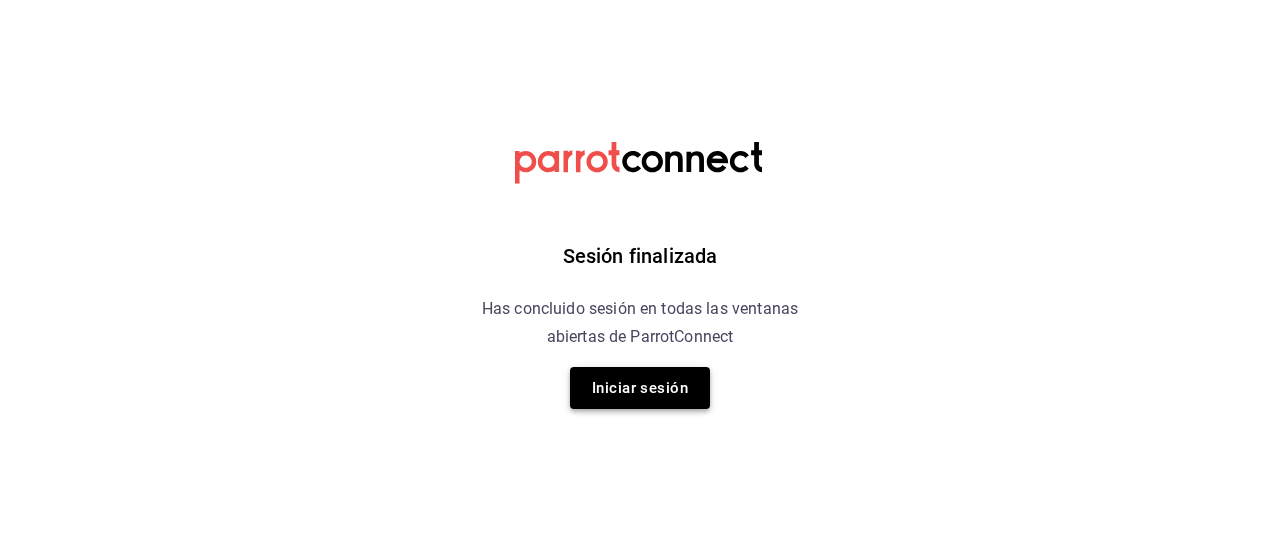 click on "Iniciar sesión" at bounding box center [640, 388] 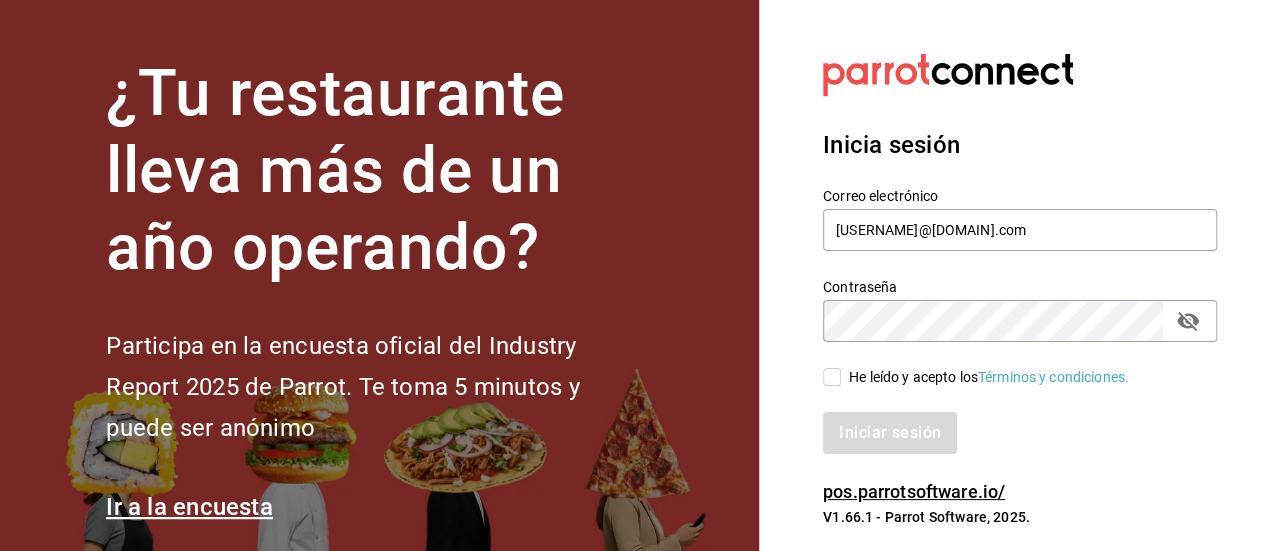 click on "He leído y acepto los  Términos y condiciones." at bounding box center [989, 377] 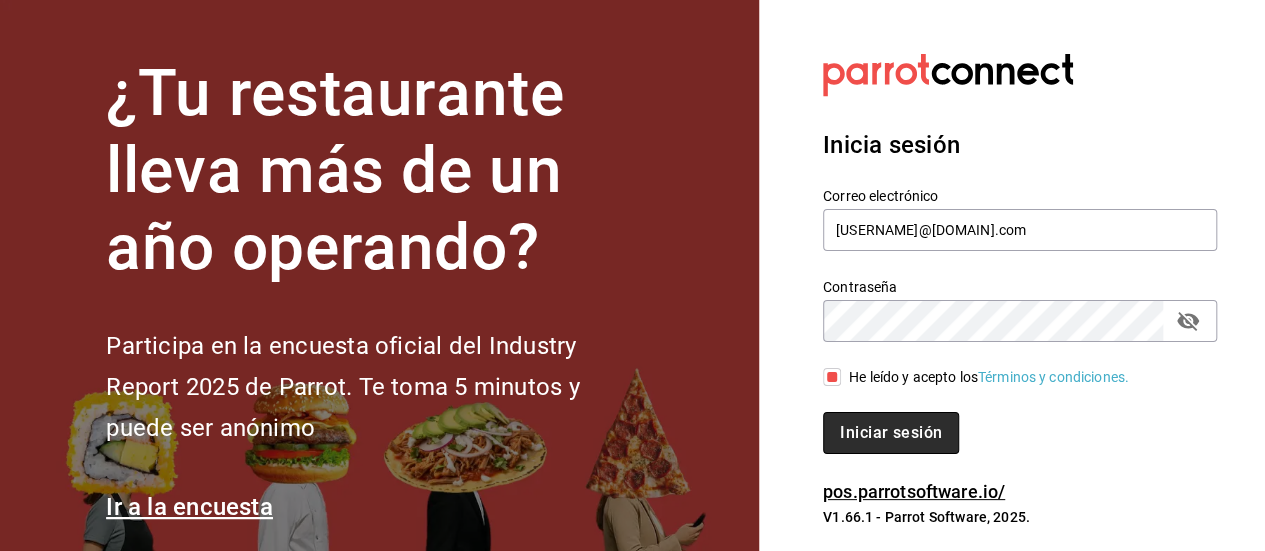 click on "Iniciar sesión" at bounding box center [891, 433] 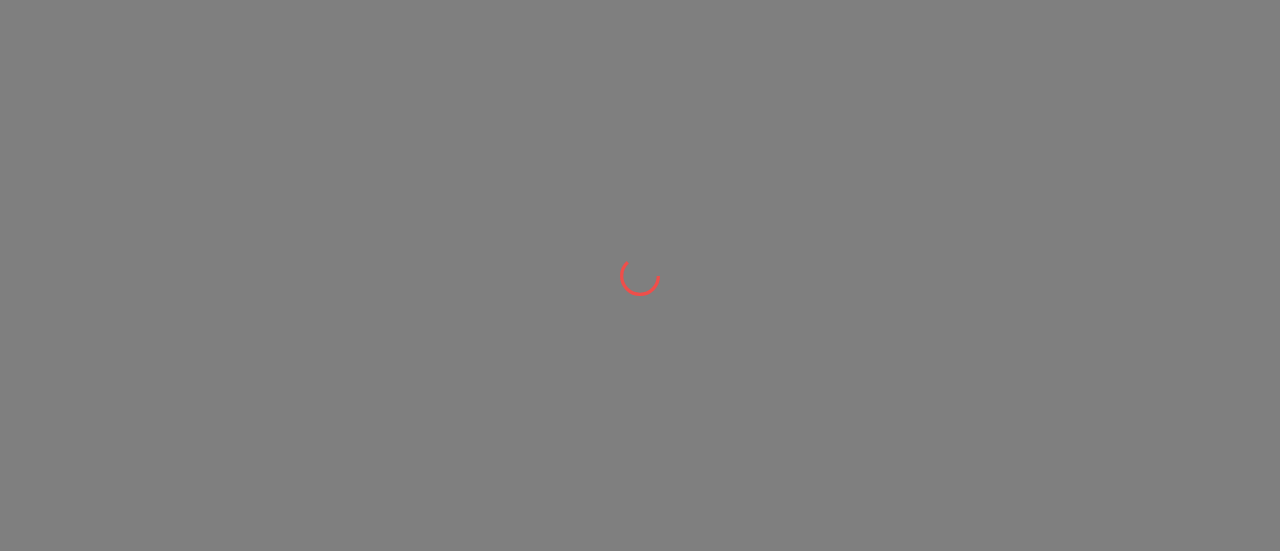 scroll, scrollTop: 0, scrollLeft: 0, axis: both 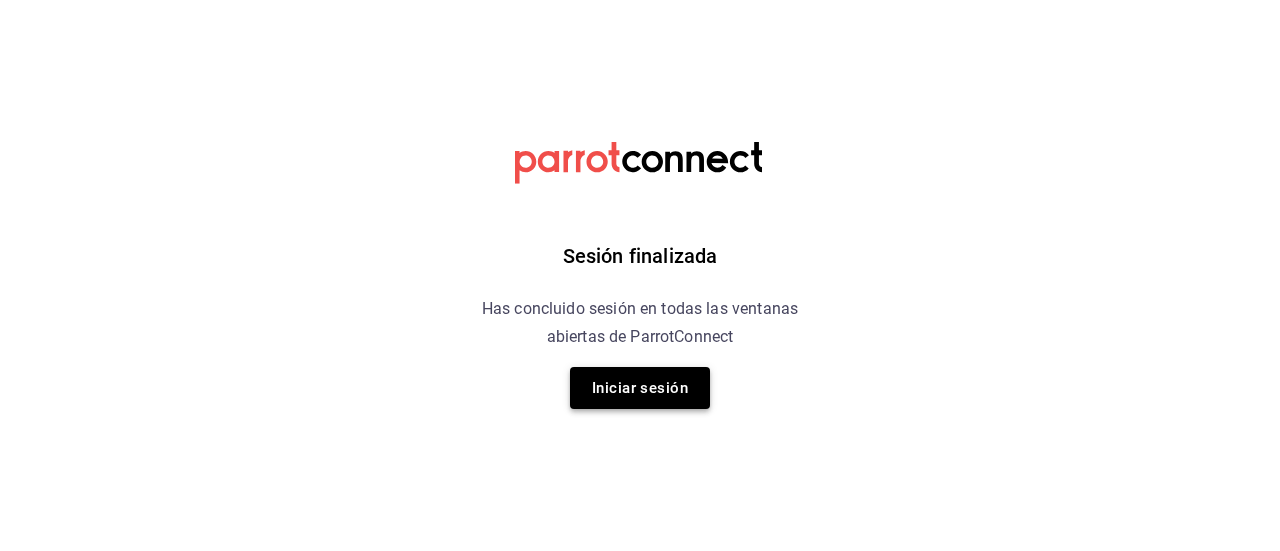 click on "Iniciar sesión" at bounding box center (640, 388) 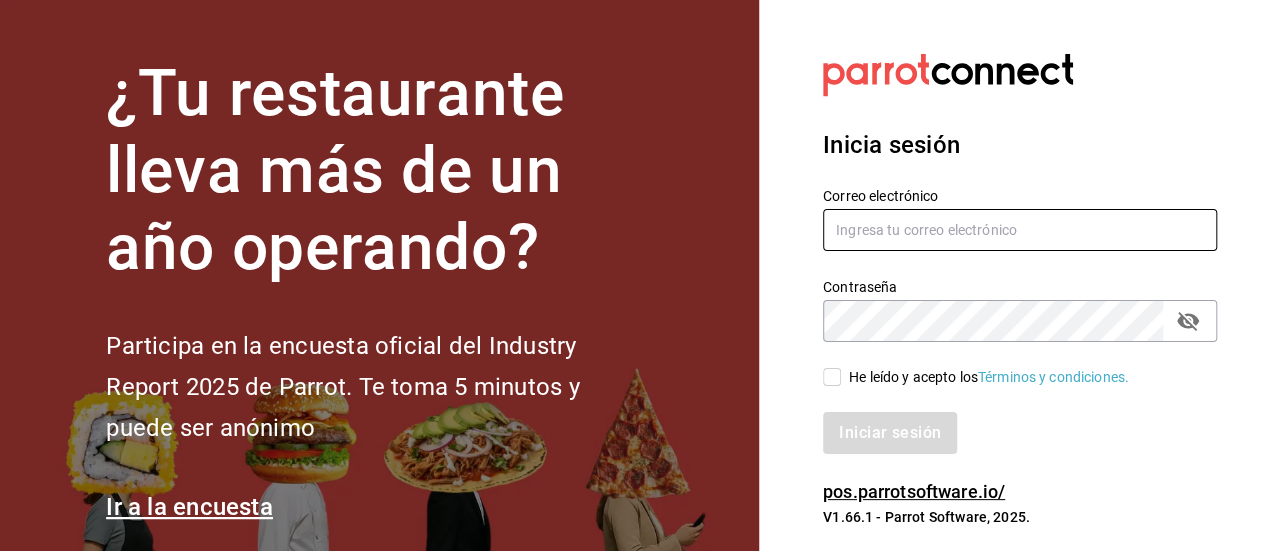 type on "jacobo.gomez@grupocosteno.com" 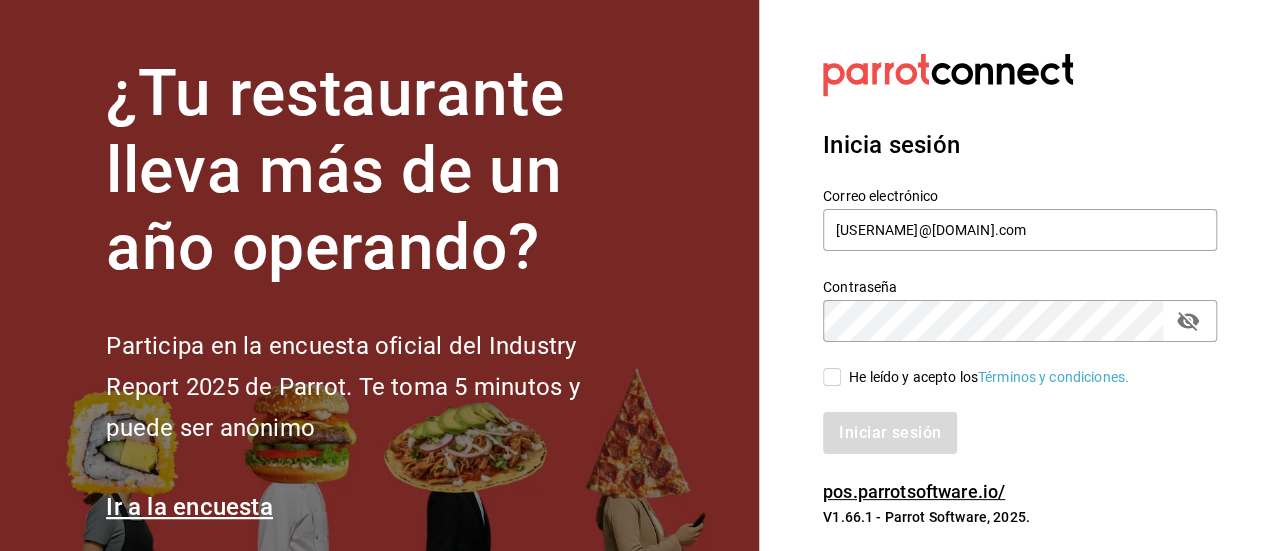 click on "He leído y acepto los  Términos y condiciones." at bounding box center [832, 377] 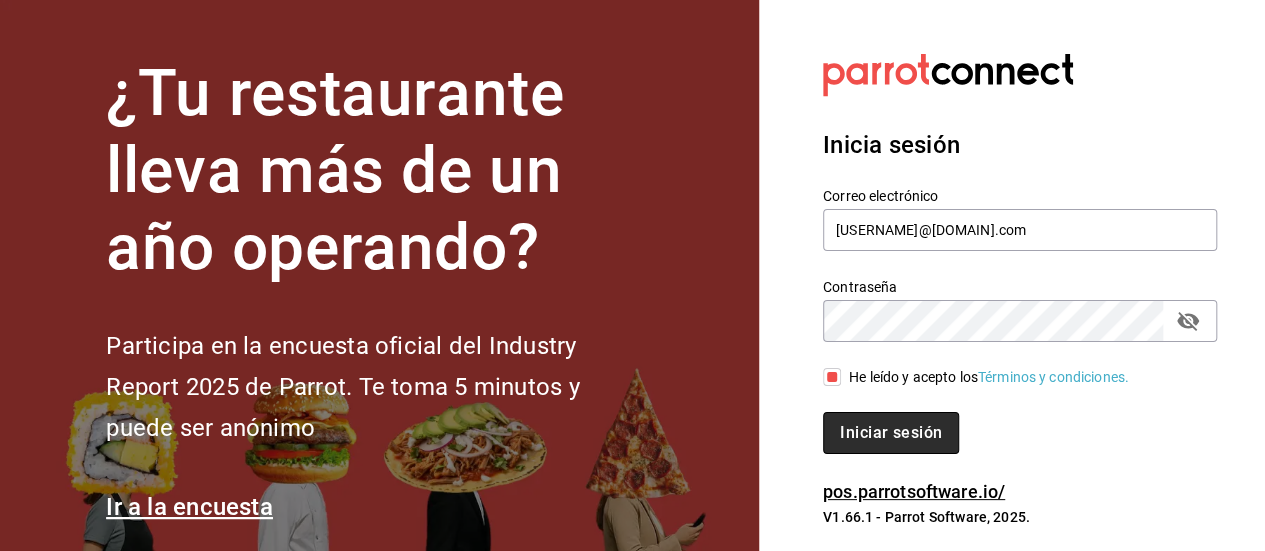 click on "Iniciar sesión" at bounding box center (891, 433) 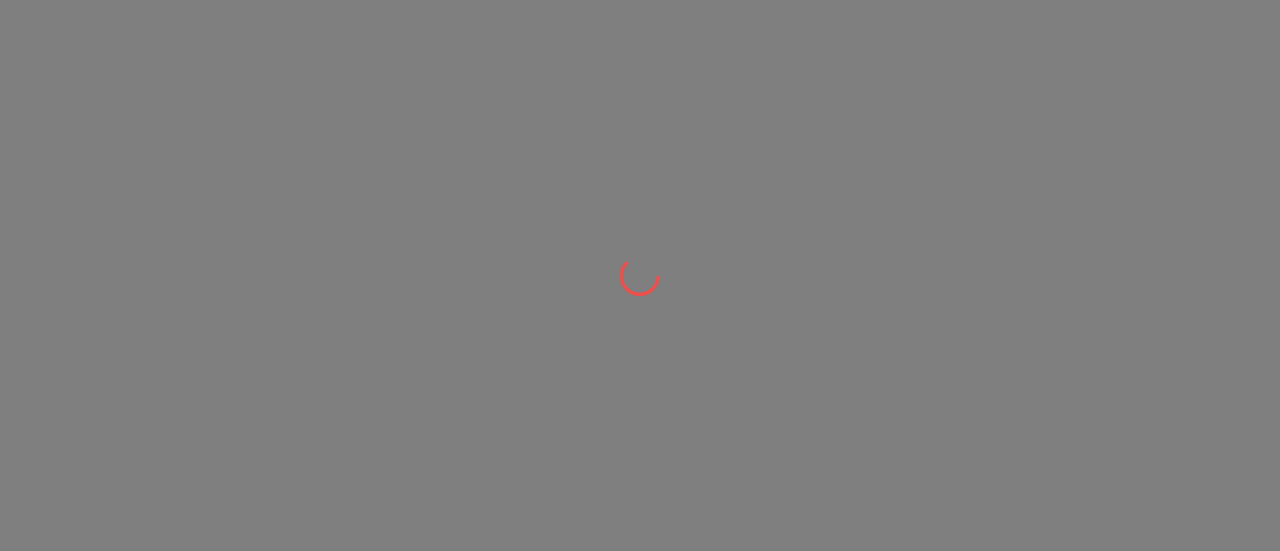 scroll, scrollTop: 0, scrollLeft: 0, axis: both 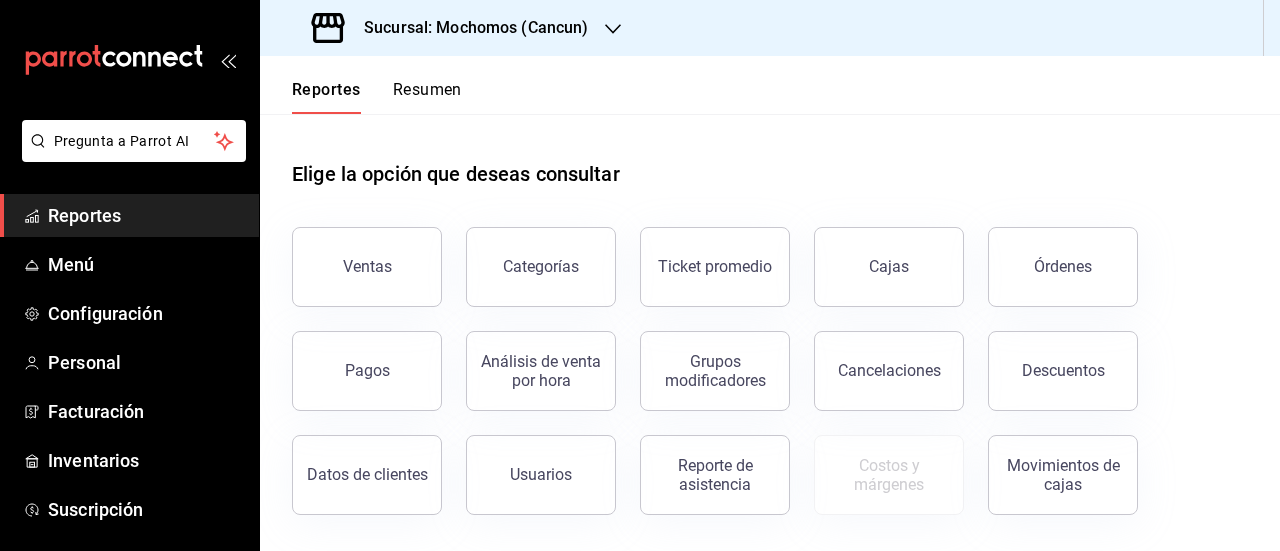 click on "Sucursal: Mochomos (Cancun)" at bounding box center (452, 28) 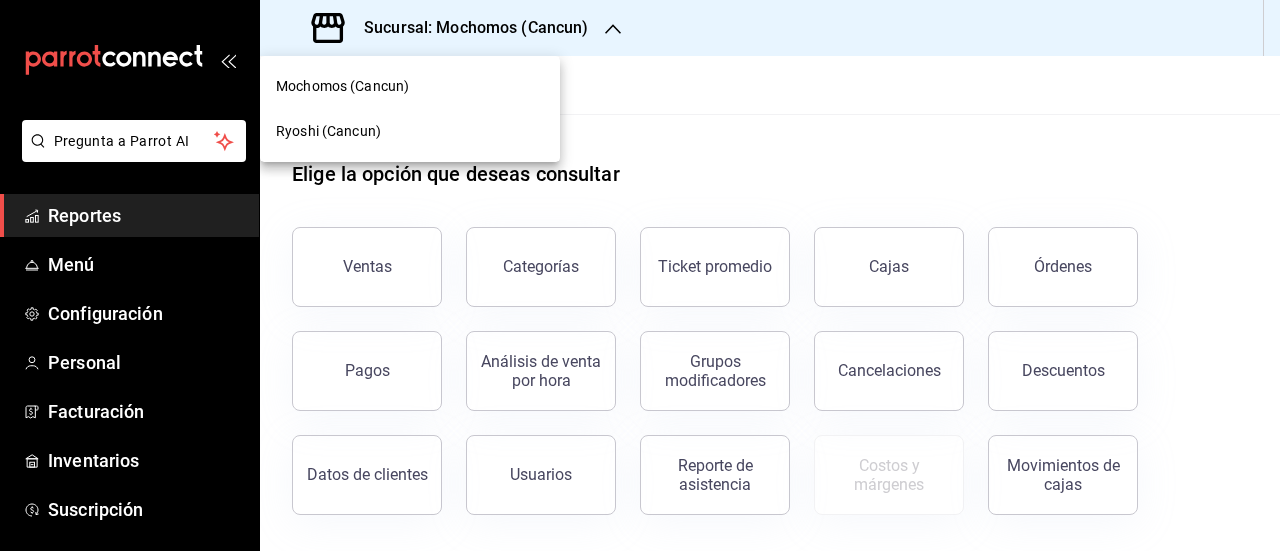 click at bounding box center [640, 275] 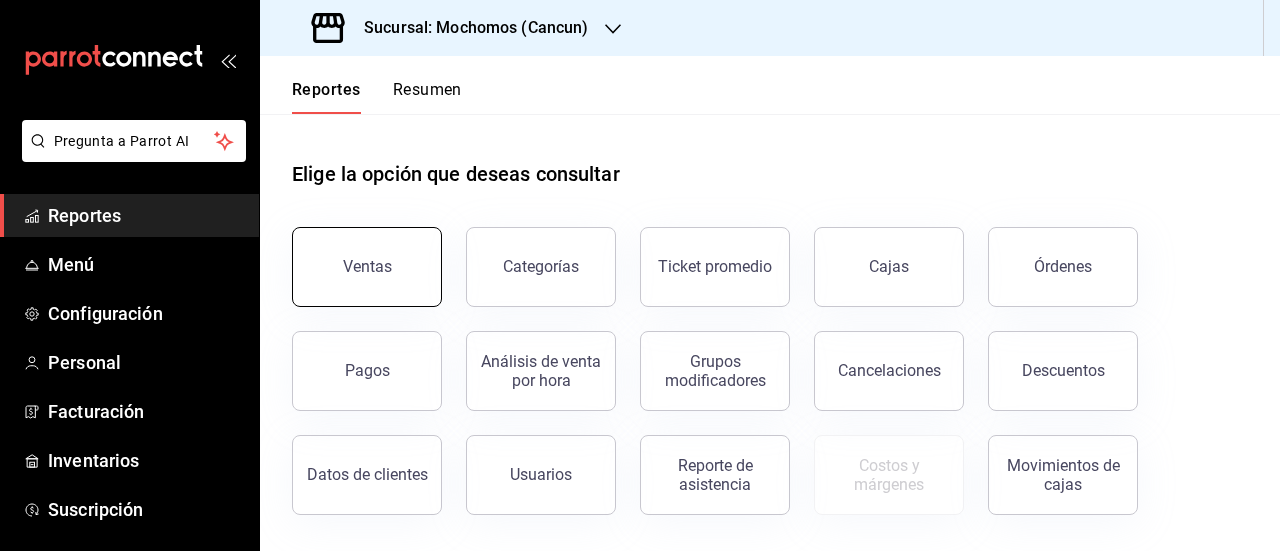 click on "Ventas" at bounding box center [367, 266] 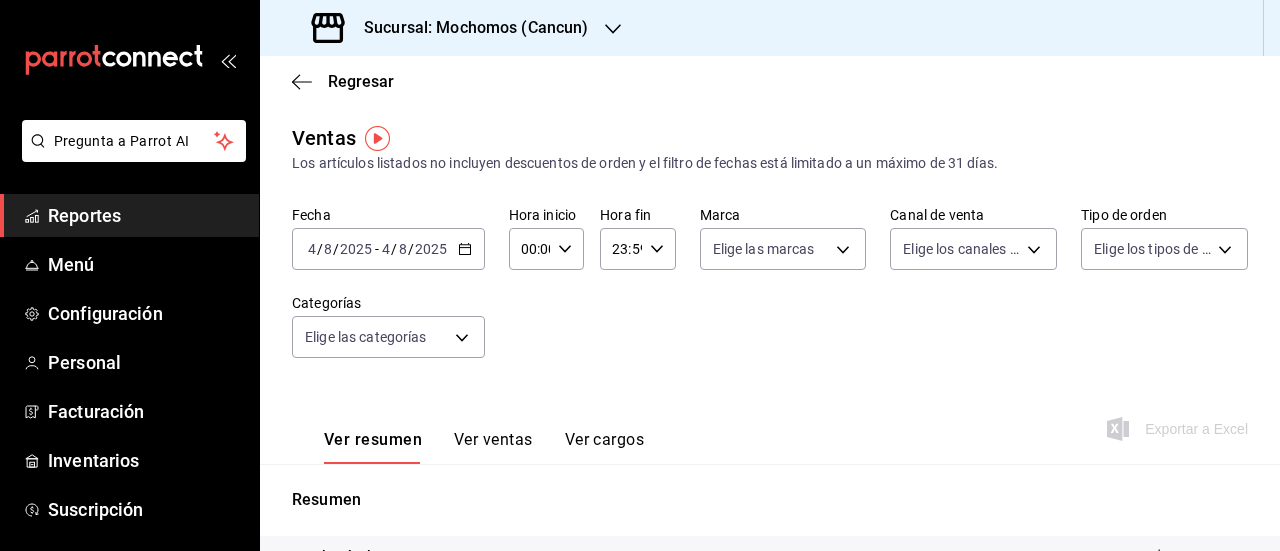 click 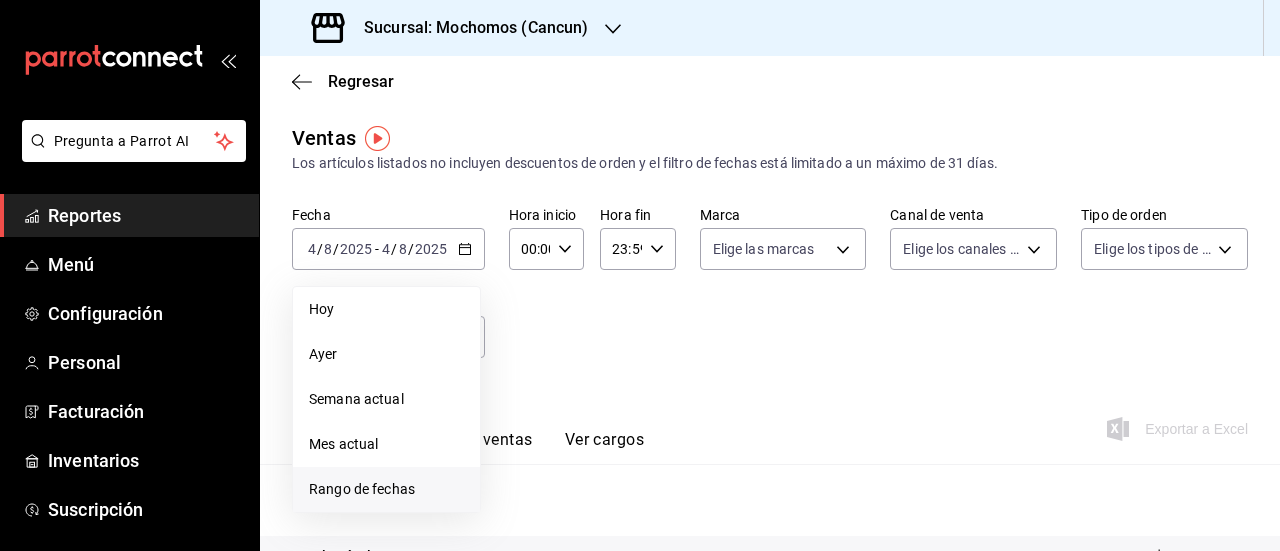 click on "Rango de fechas" at bounding box center [386, 489] 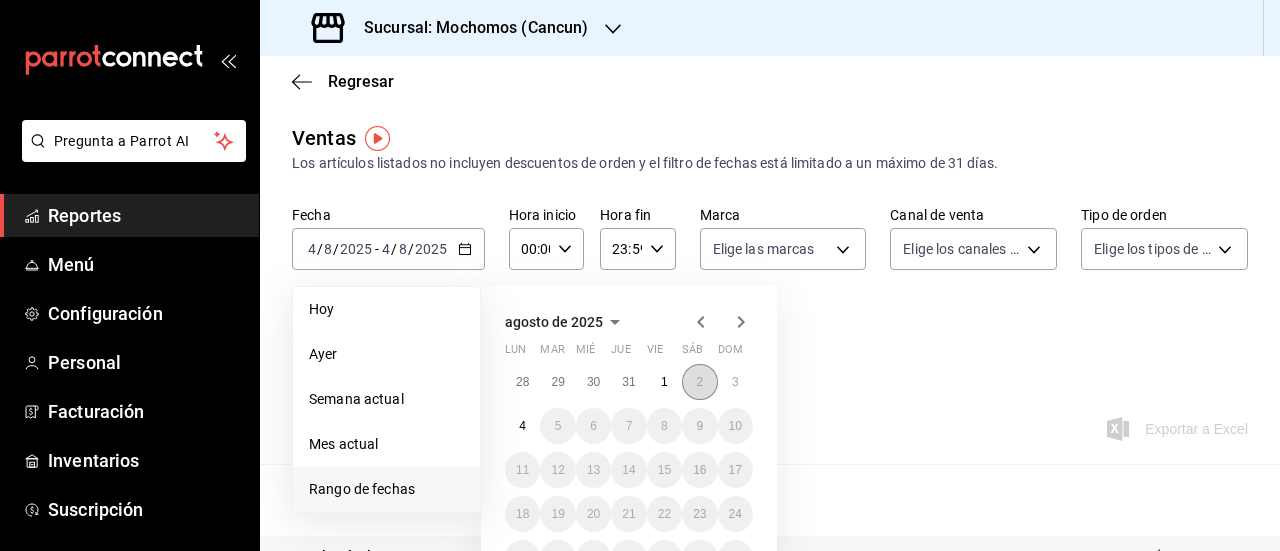 click on "2" at bounding box center (699, 382) 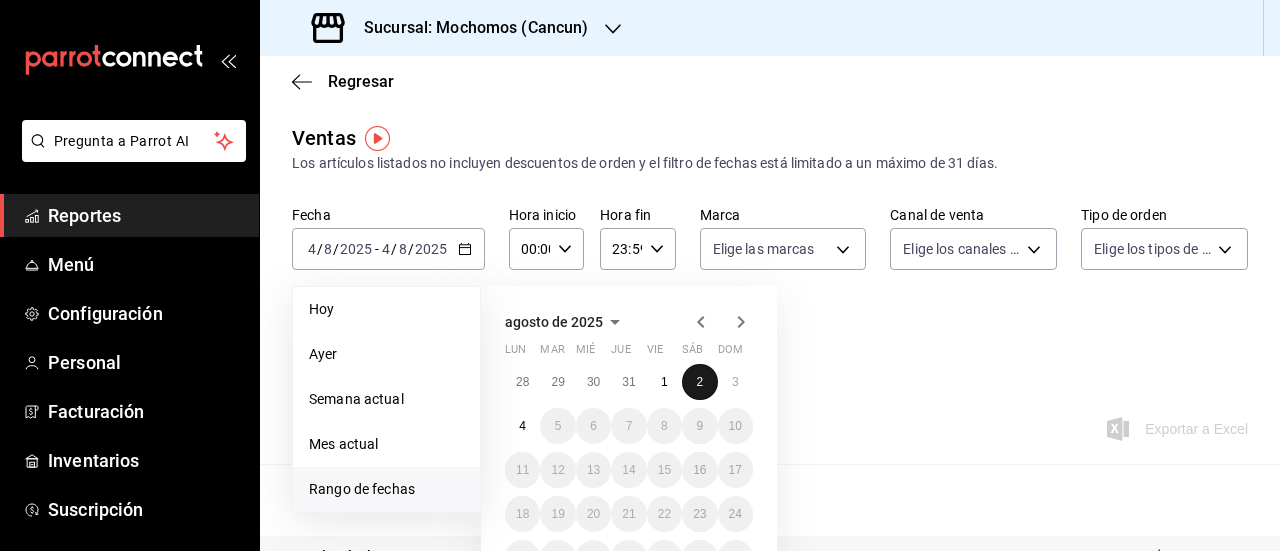 click on "2" at bounding box center [699, 382] 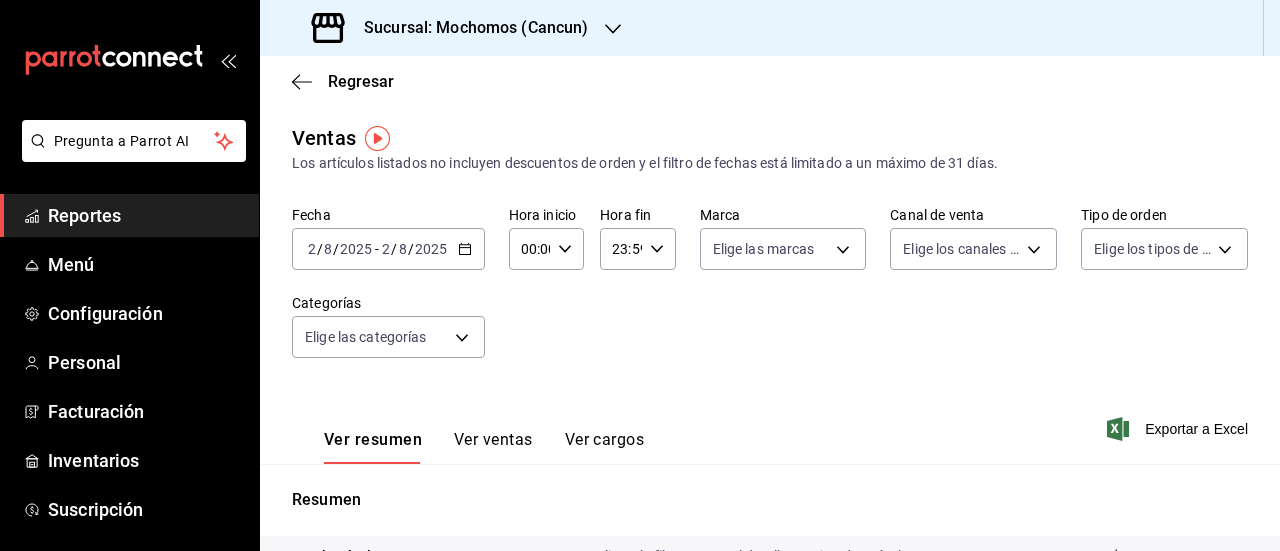 click 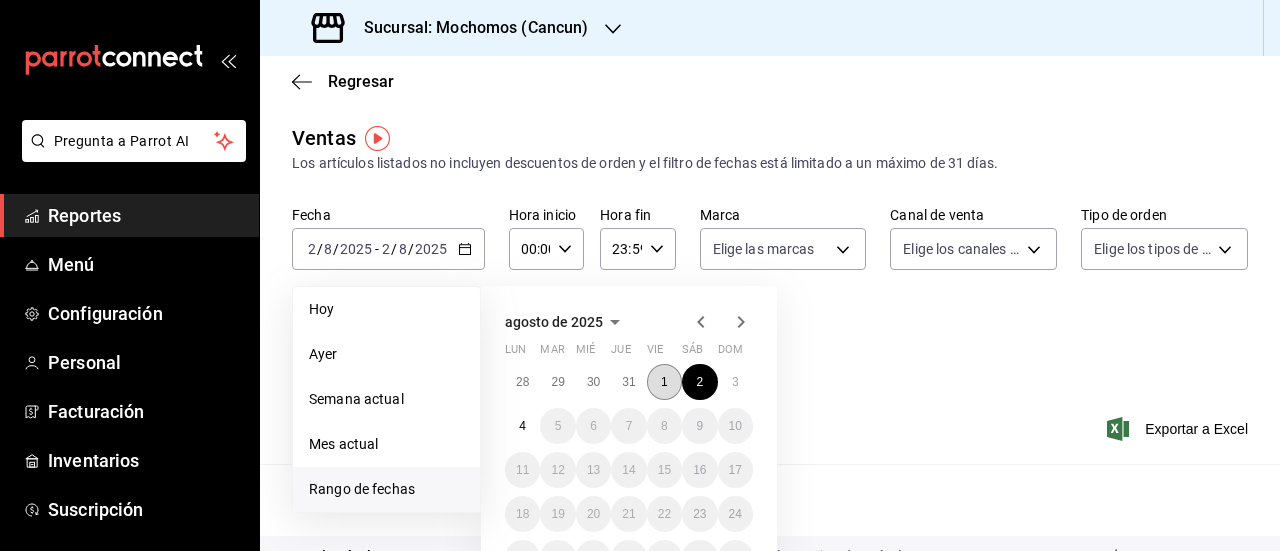 click on "1" at bounding box center [664, 382] 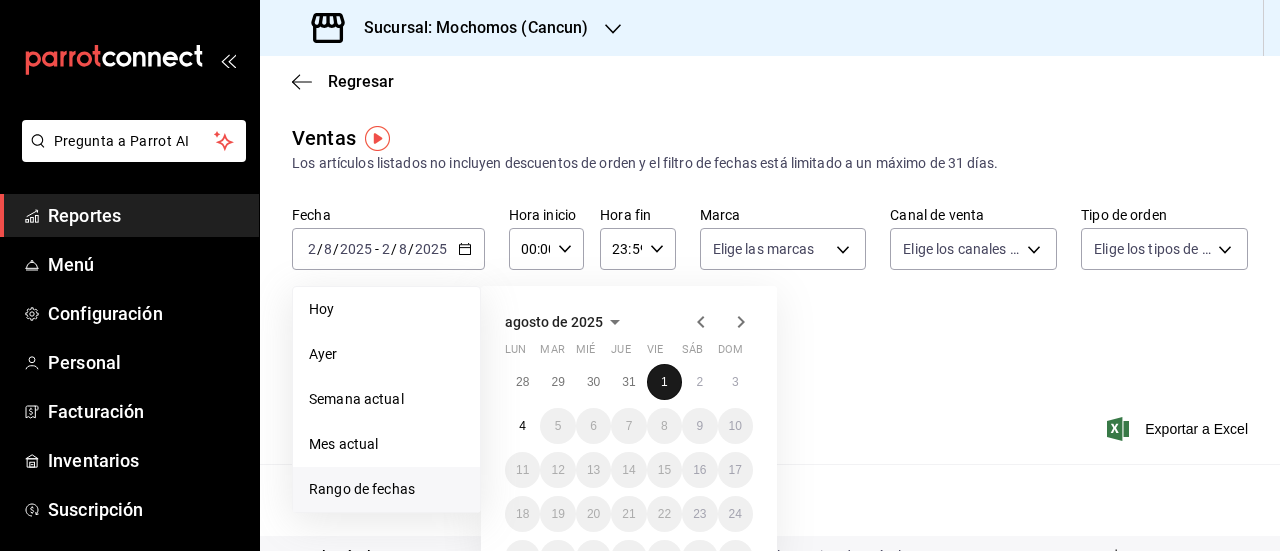 click on "1" at bounding box center [664, 382] 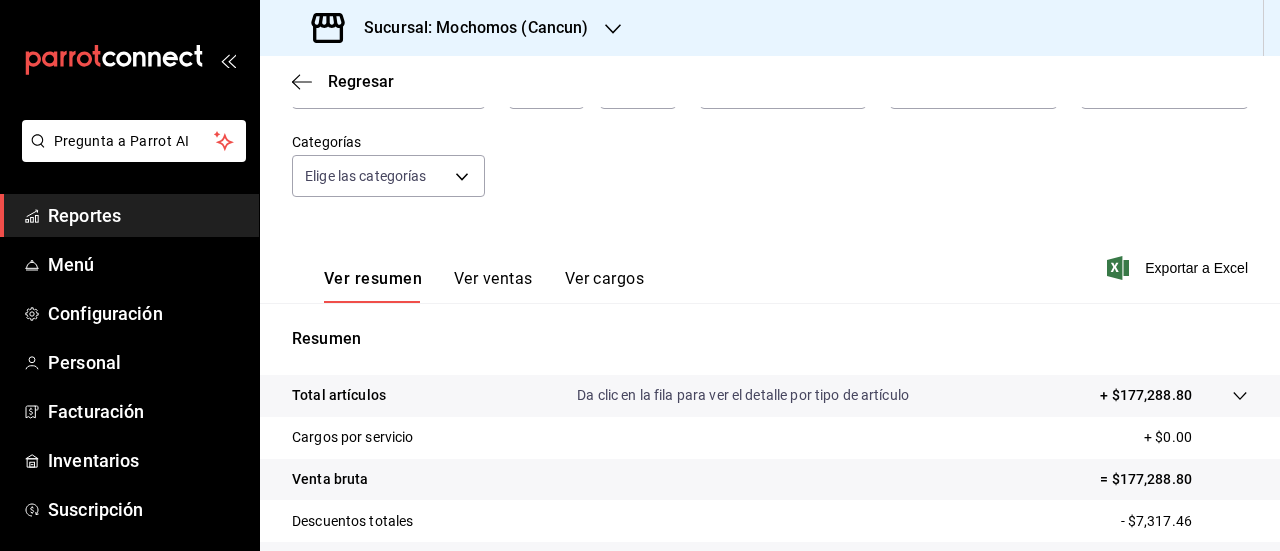 scroll, scrollTop: 126, scrollLeft: 0, axis: vertical 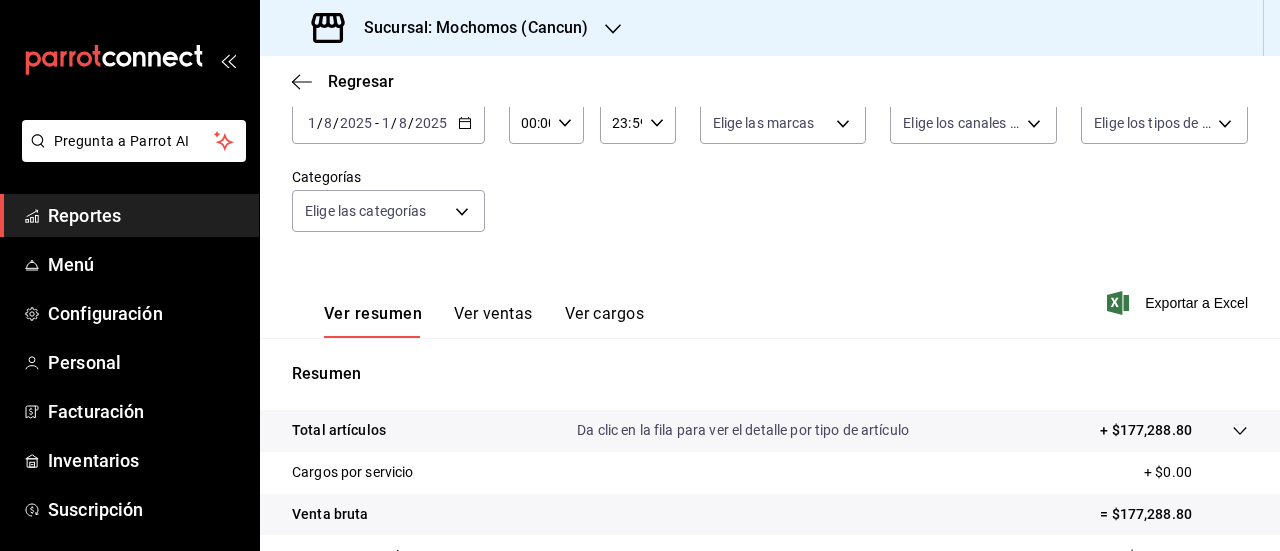 click on "2025" at bounding box center (431, 123) 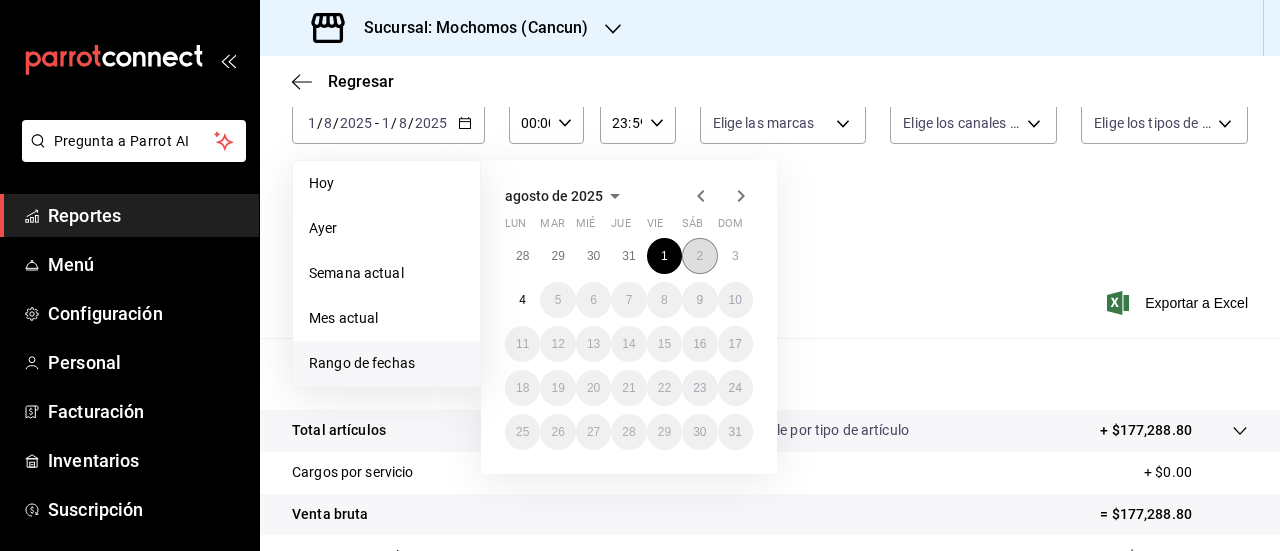 click on "2" at bounding box center [699, 256] 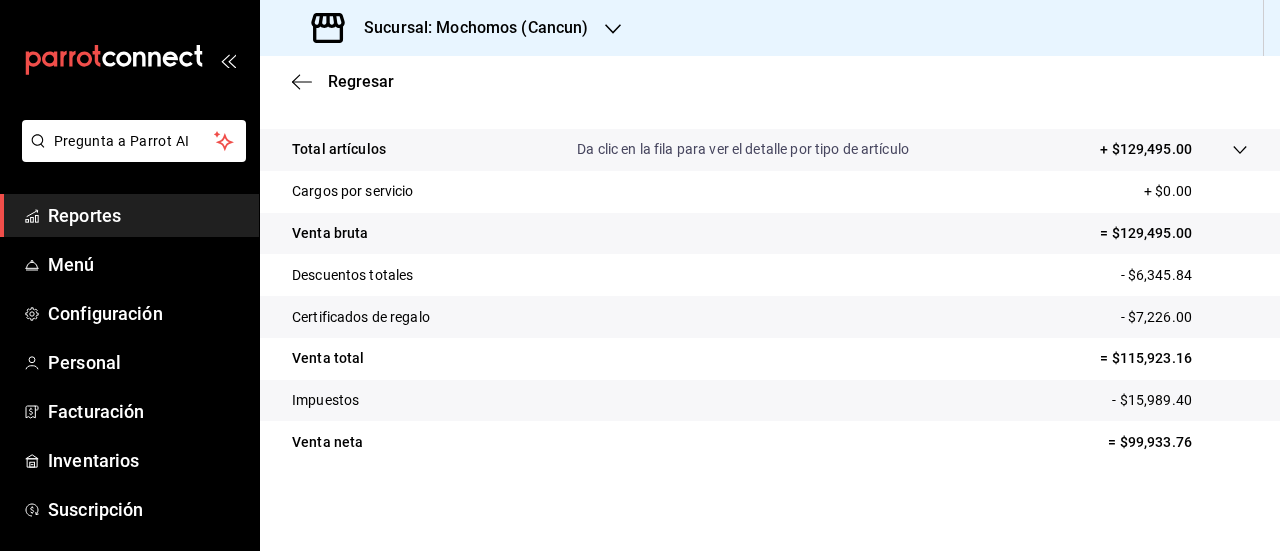 scroll, scrollTop: 407, scrollLeft: 0, axis: vertical 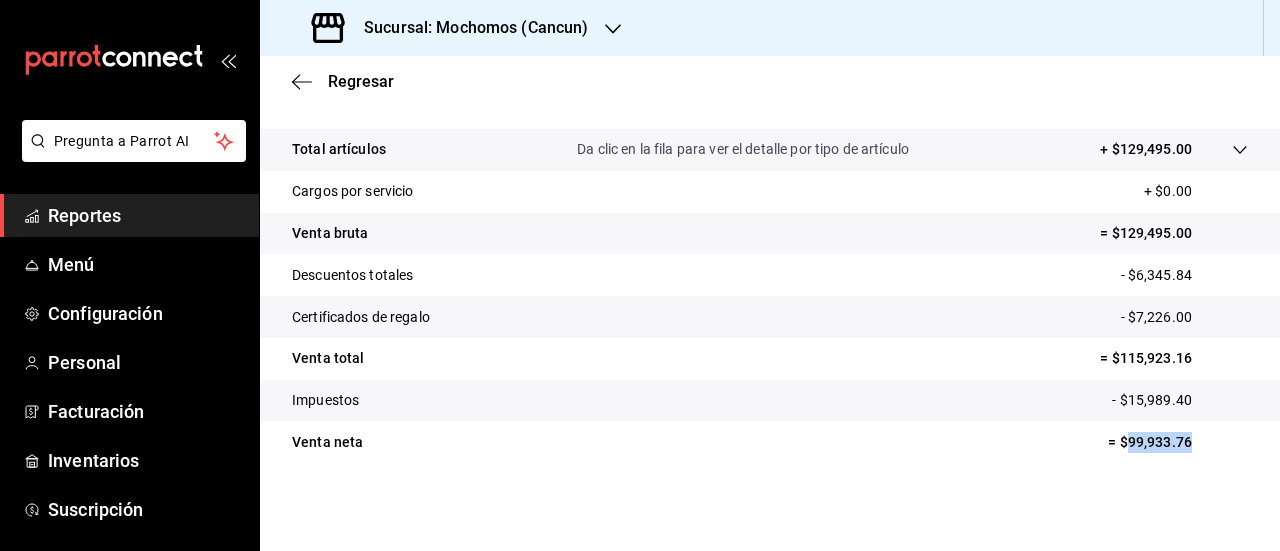 drag, startPoint x: 1113, startPoint y: 441, endPoint x: 1178, endPoint y: 445, distance: 65.12296 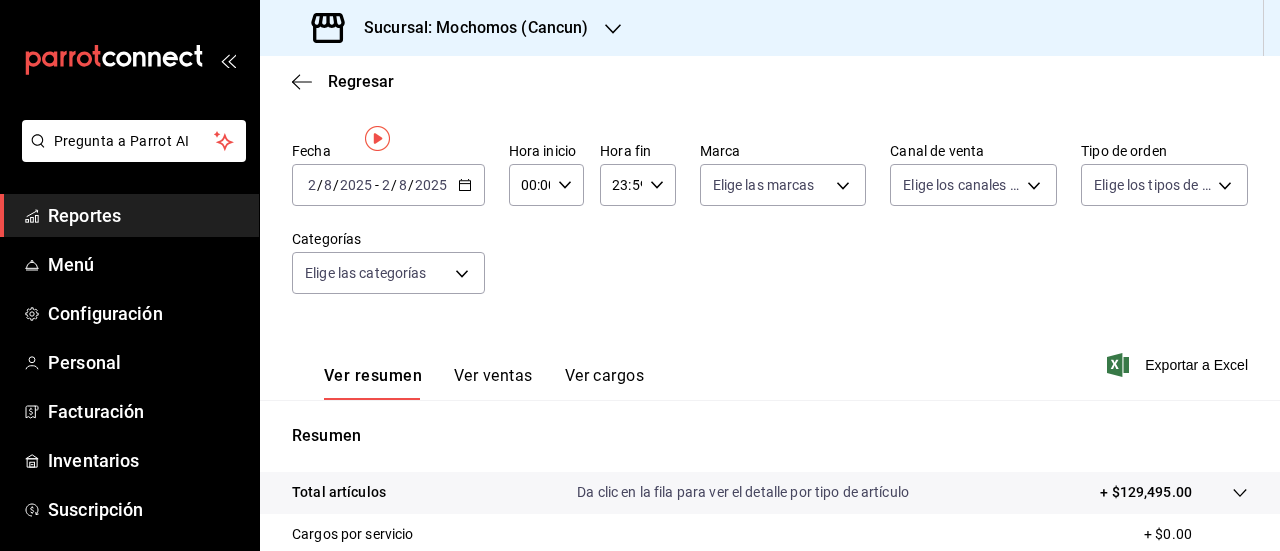 scroll, scrollTop: 0, scrollLeft: 0, axis: both 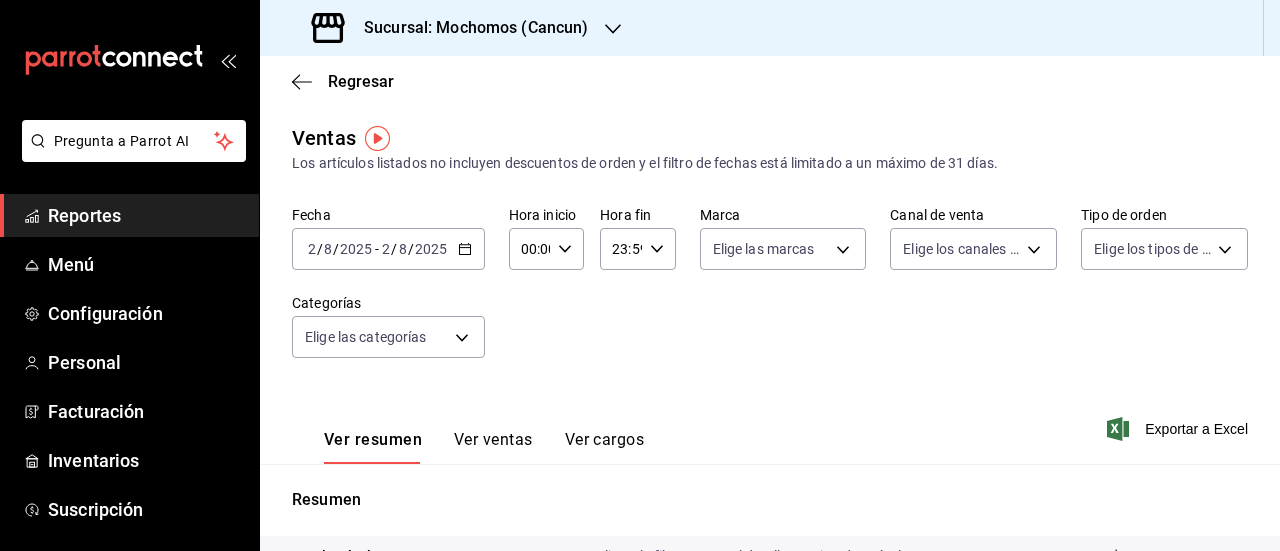 click 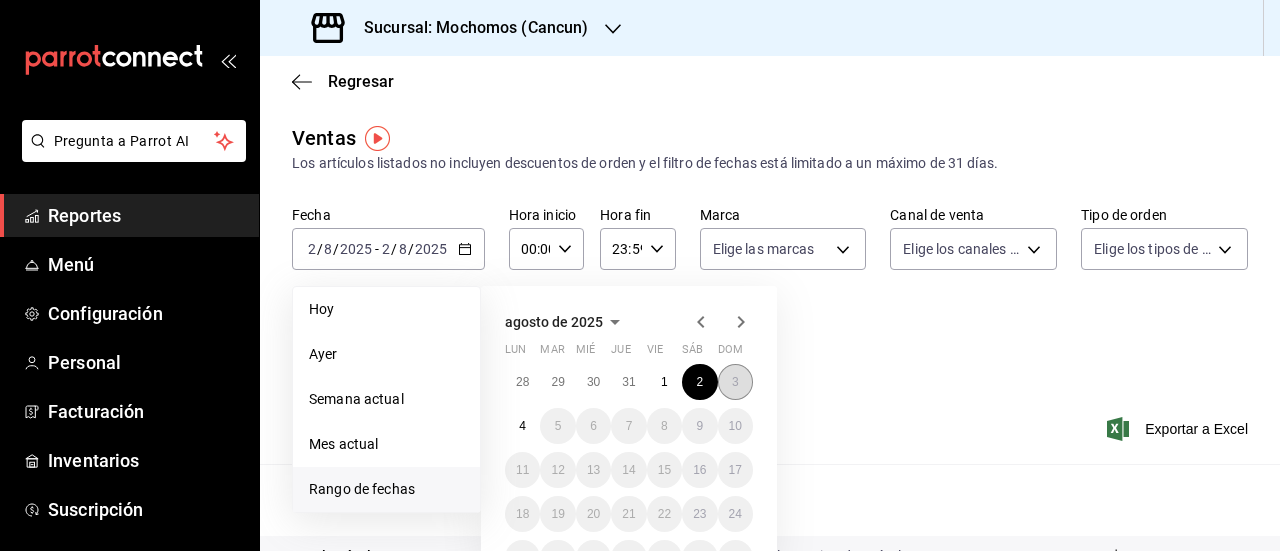 click on "3" at bounding box center (735, 382) 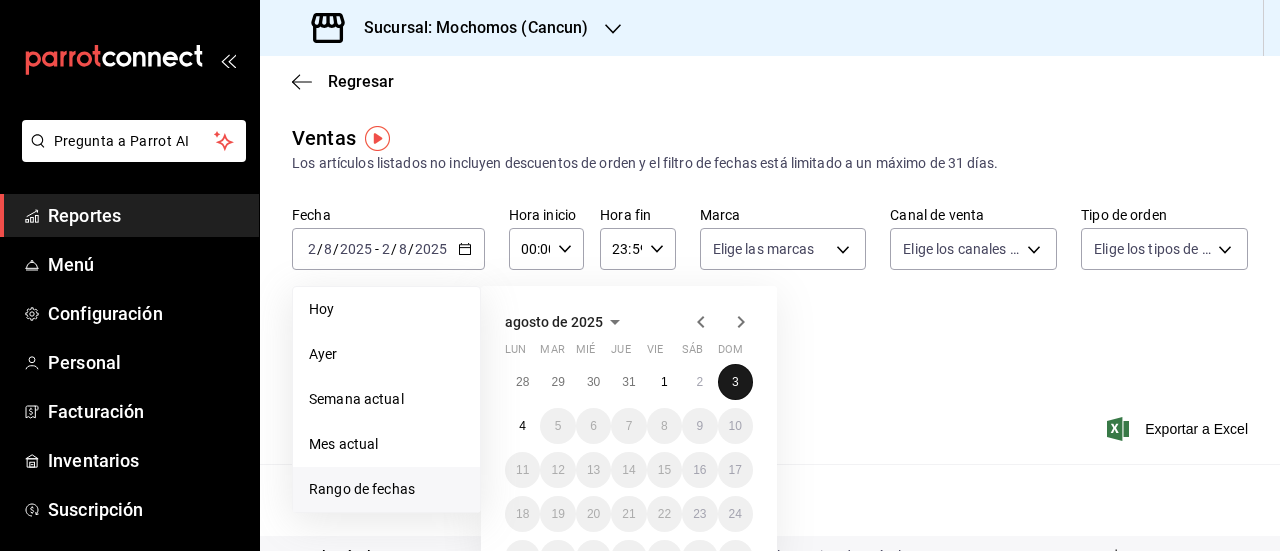 click on "3" at bounding box center [735, 382] 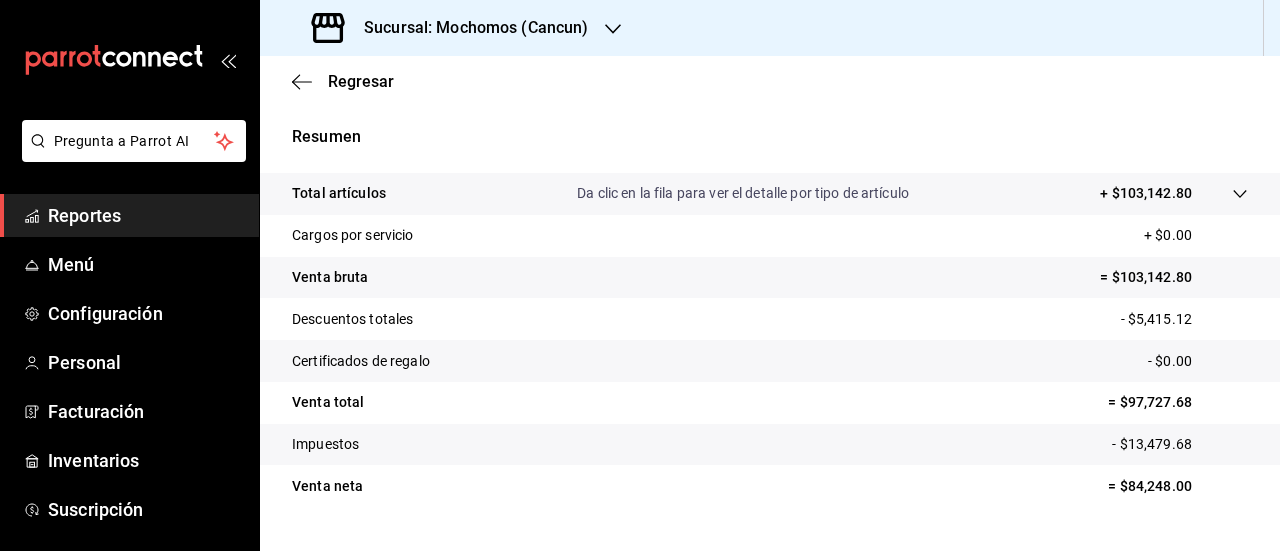 scroll, scrollTop: 407, scrollLeft: 0, axis: vertical 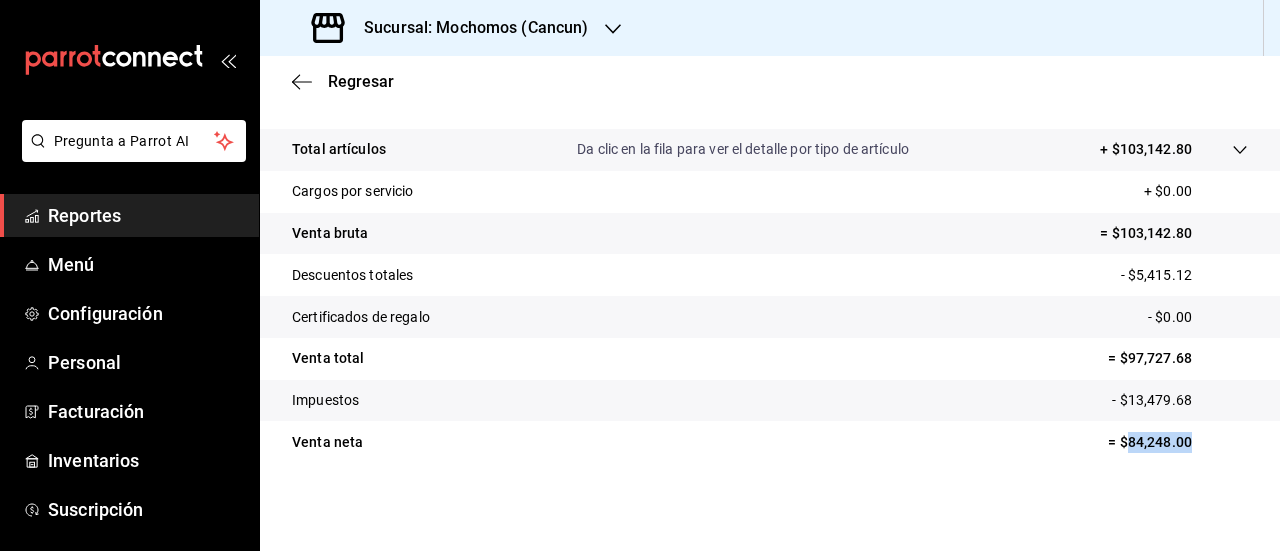 drag, startPoint x: 1116, startPoint y: 445, endPoint x: 1175, endPoint y: 450, distance: 59.211487 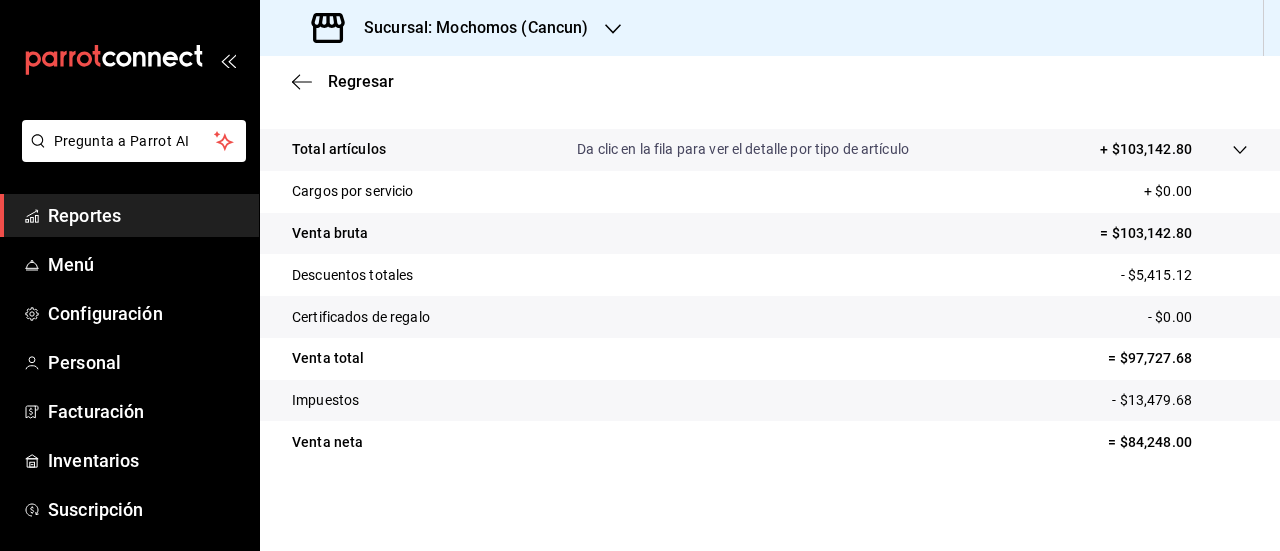 click on "Sucursal: Mochomos (Cancun)" at bounding box center (468, 28) 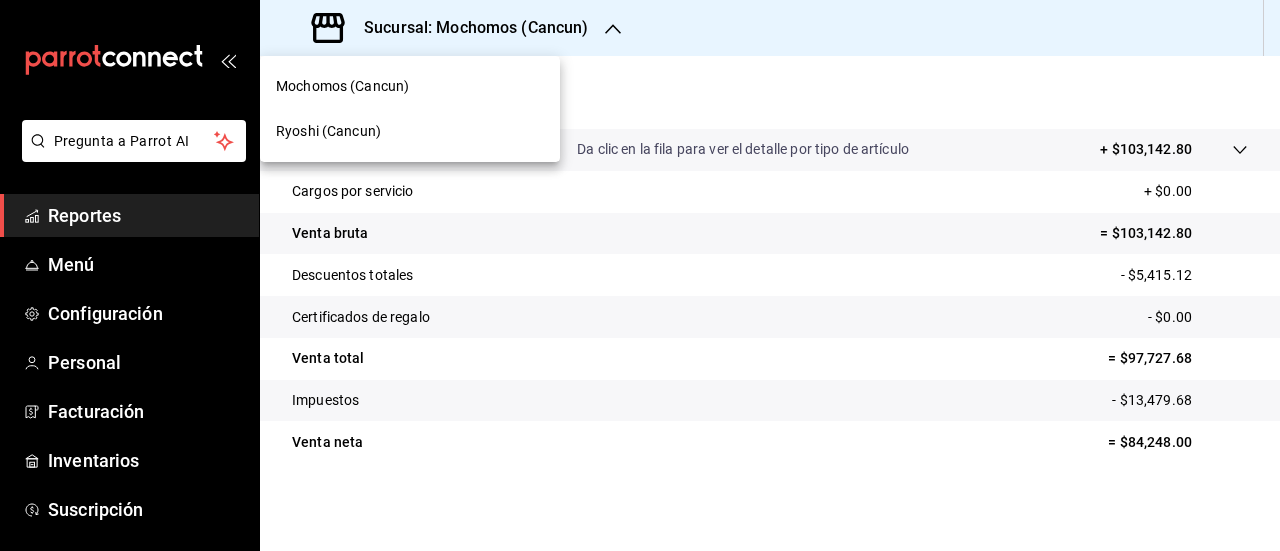 click on "Ryoshi (Cancun)" at bounding box center [328, 131] 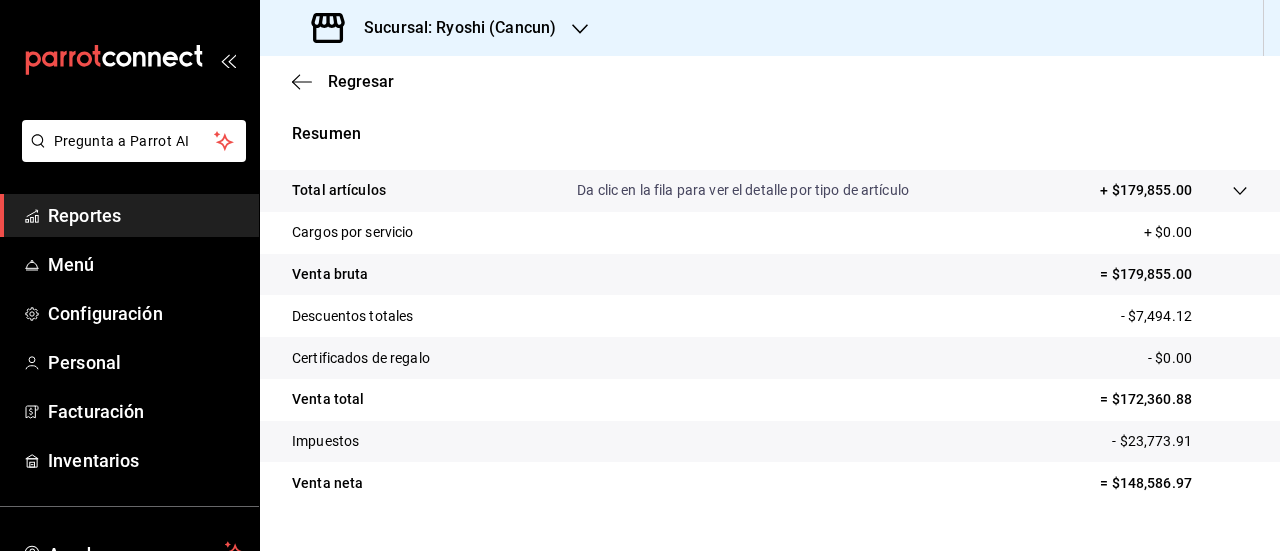 scroll, scrollTop: 407, scrollLeft: 0, axis: vertical 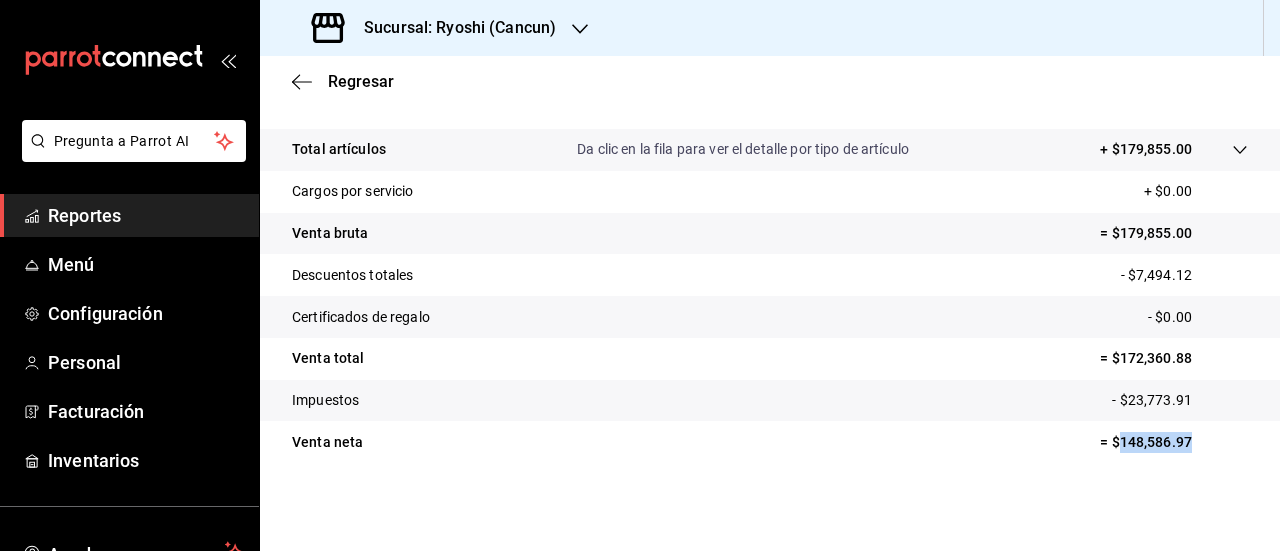 drag, startPoint x: 1106, startPoint y: 443, endPoint x: 1174, endPoint y: 451, distance: 68.46897 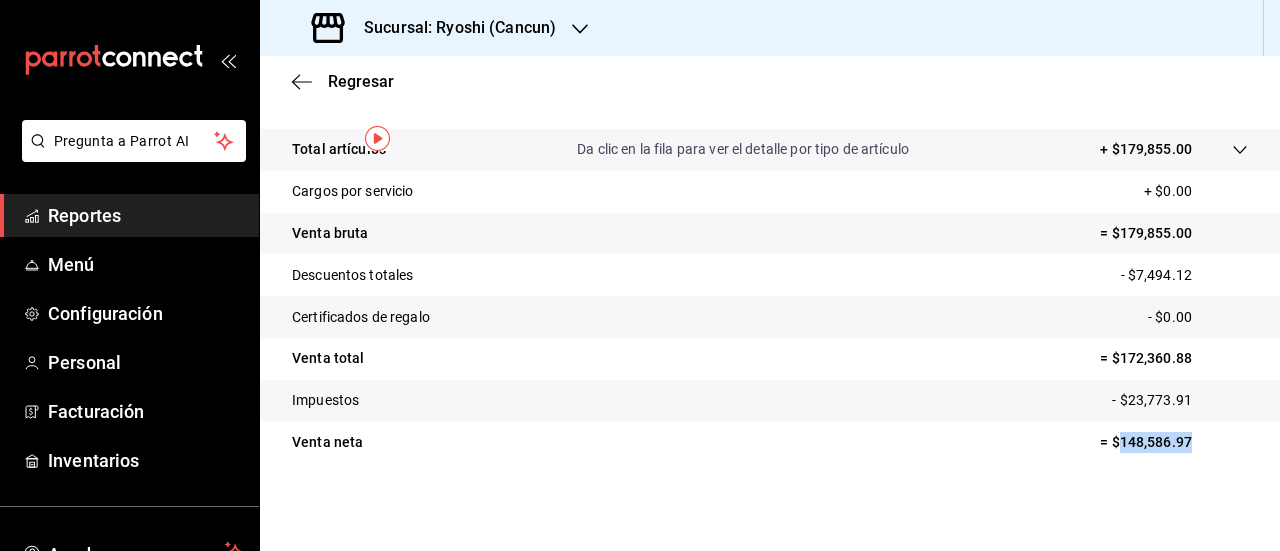 scroll, scrollTop: 0, scrollLeft: 0, axis: both 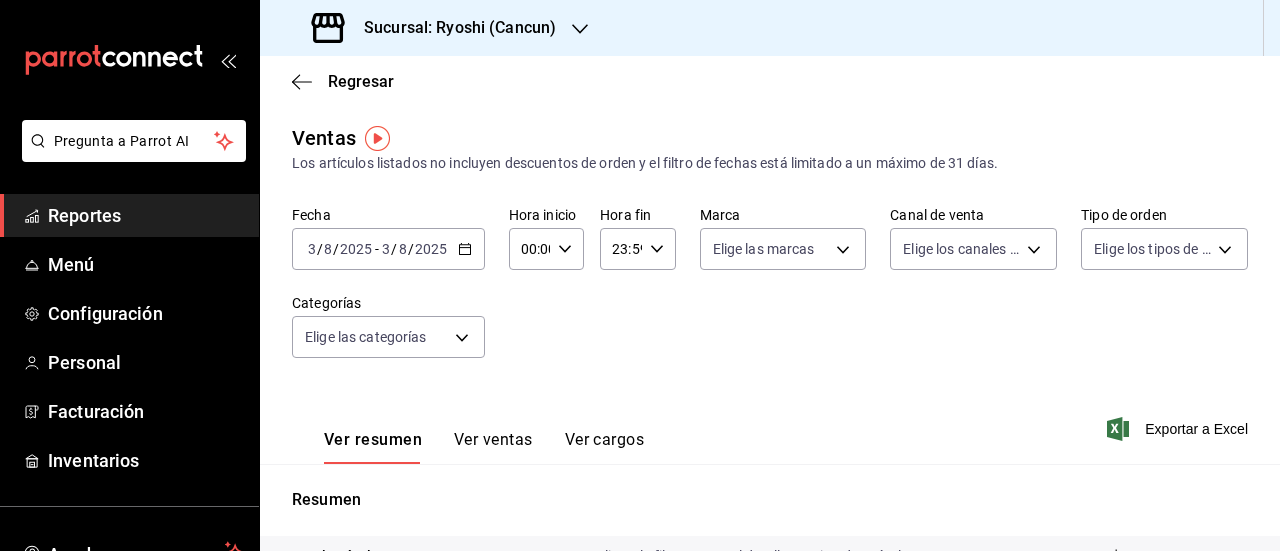click on "2025" at bounding box center (431, 249) 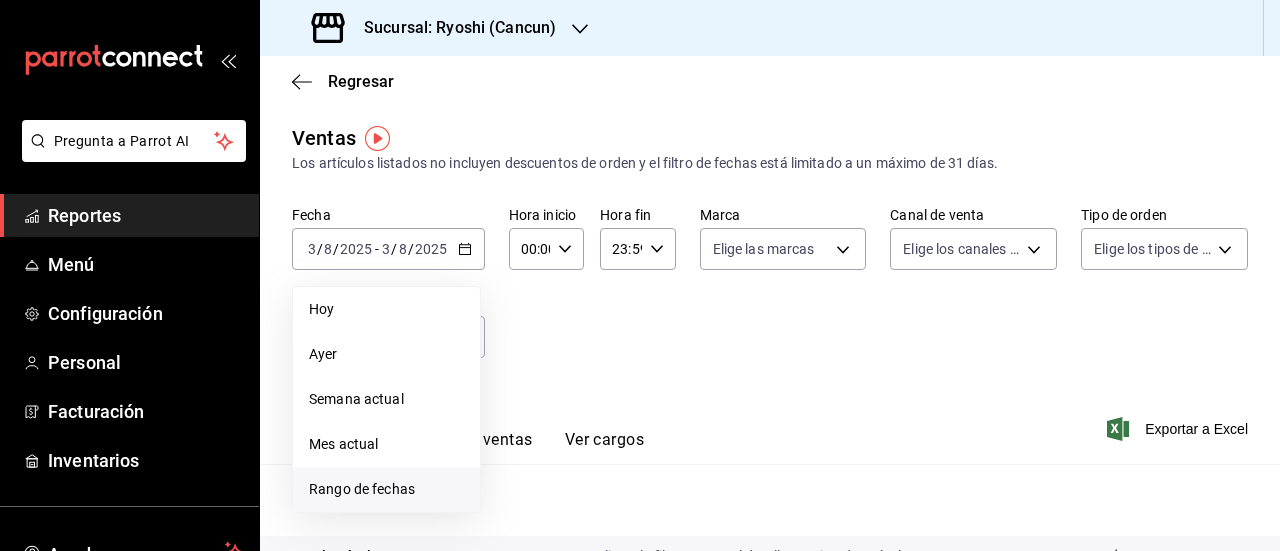 click on "Rango de fechas" at bounding box center (386, 489) 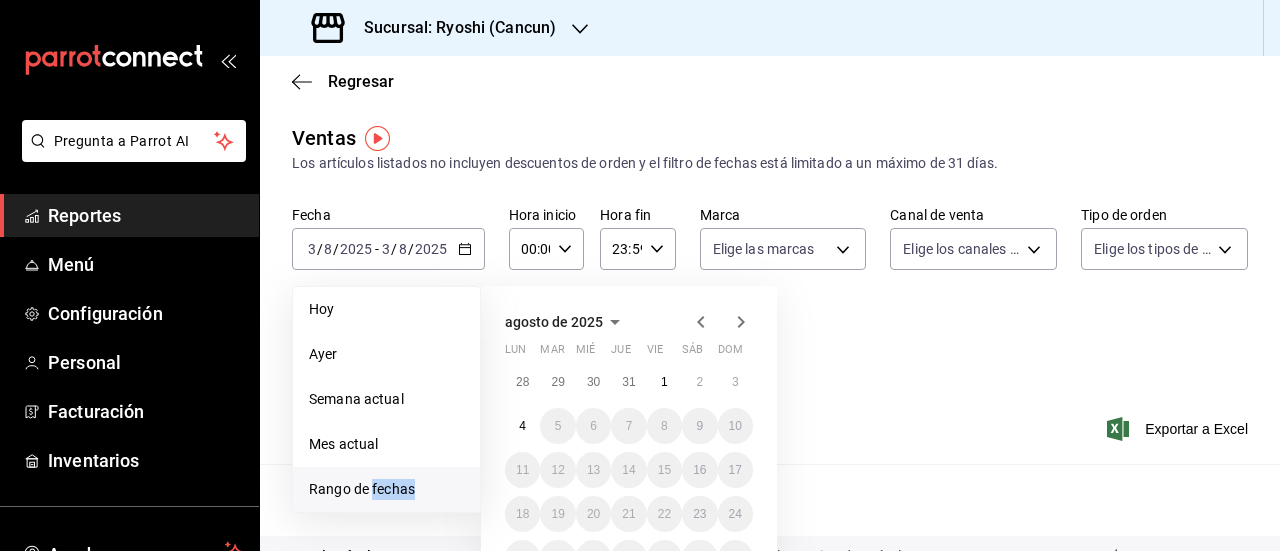 click on "Rango de fechas" at bounding box center [386, 489] 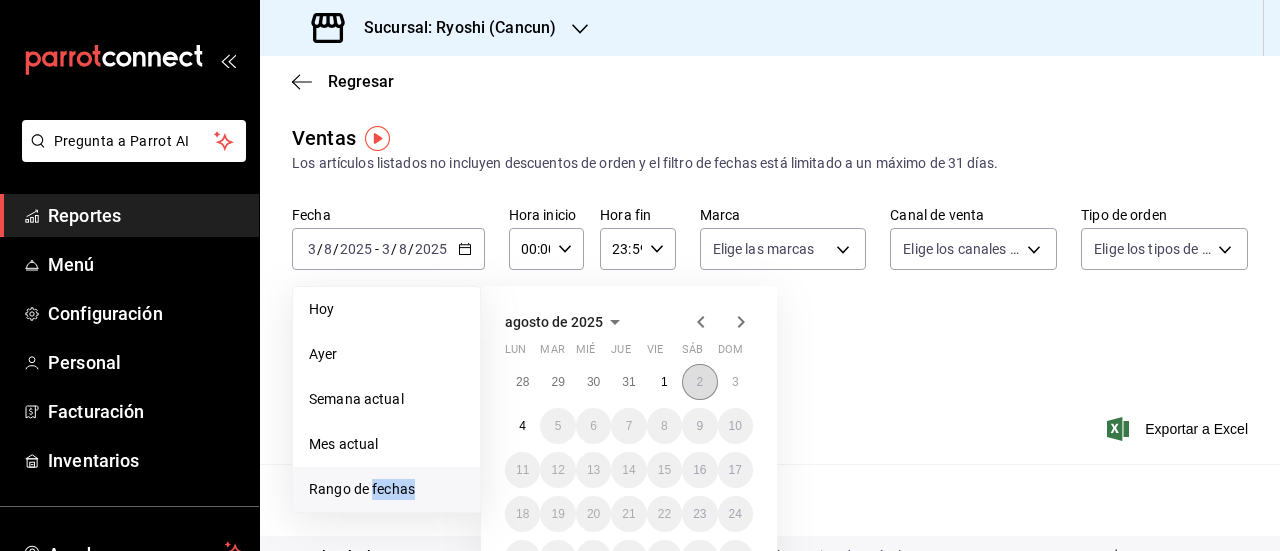 click on "2" at bounding box center [699, 382] 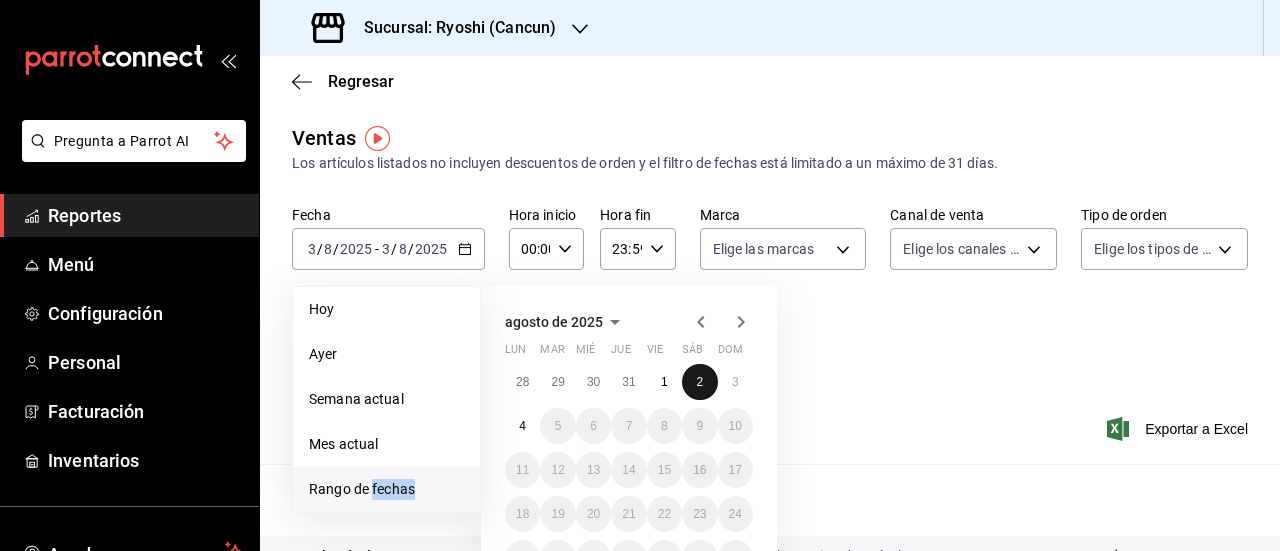 click on "2" at bounding box center (699, 382) 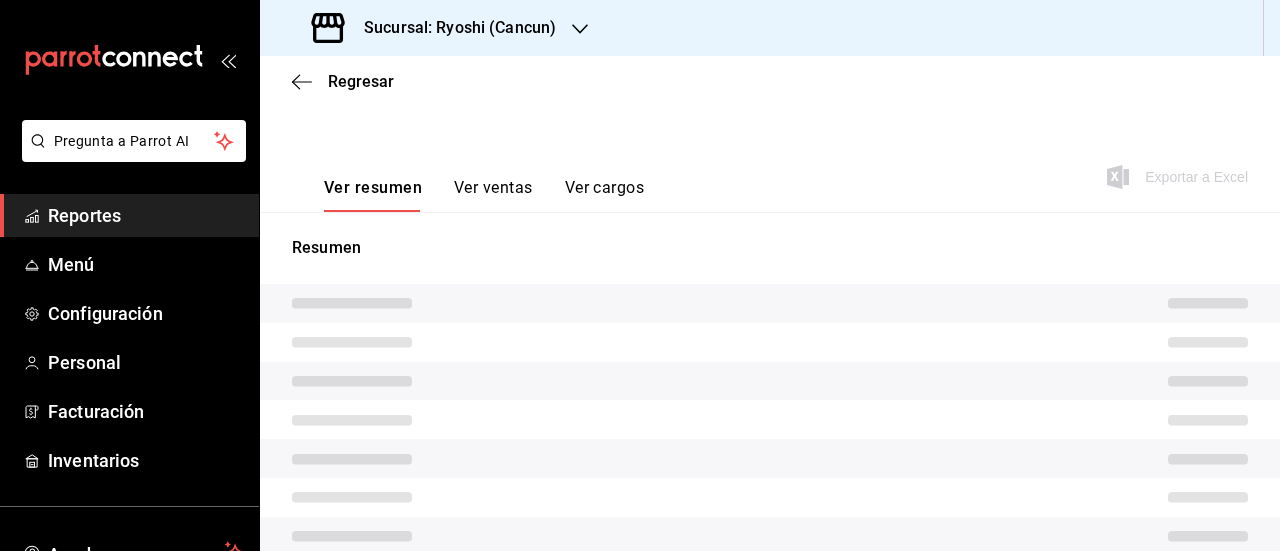 scroll, scrollTop: 407, scrollLeft: 0, axis: vertical 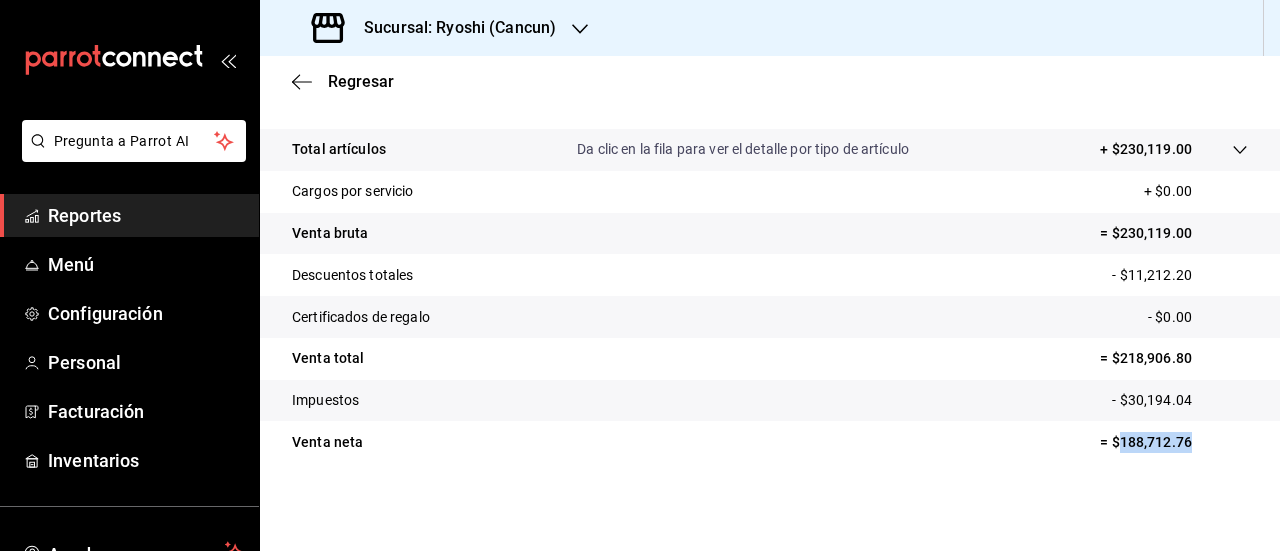 drag, startPoint x: 1106, startPoint y: 446, endPoint x: 1176, endPoint y: 445, distance: 70.00714 